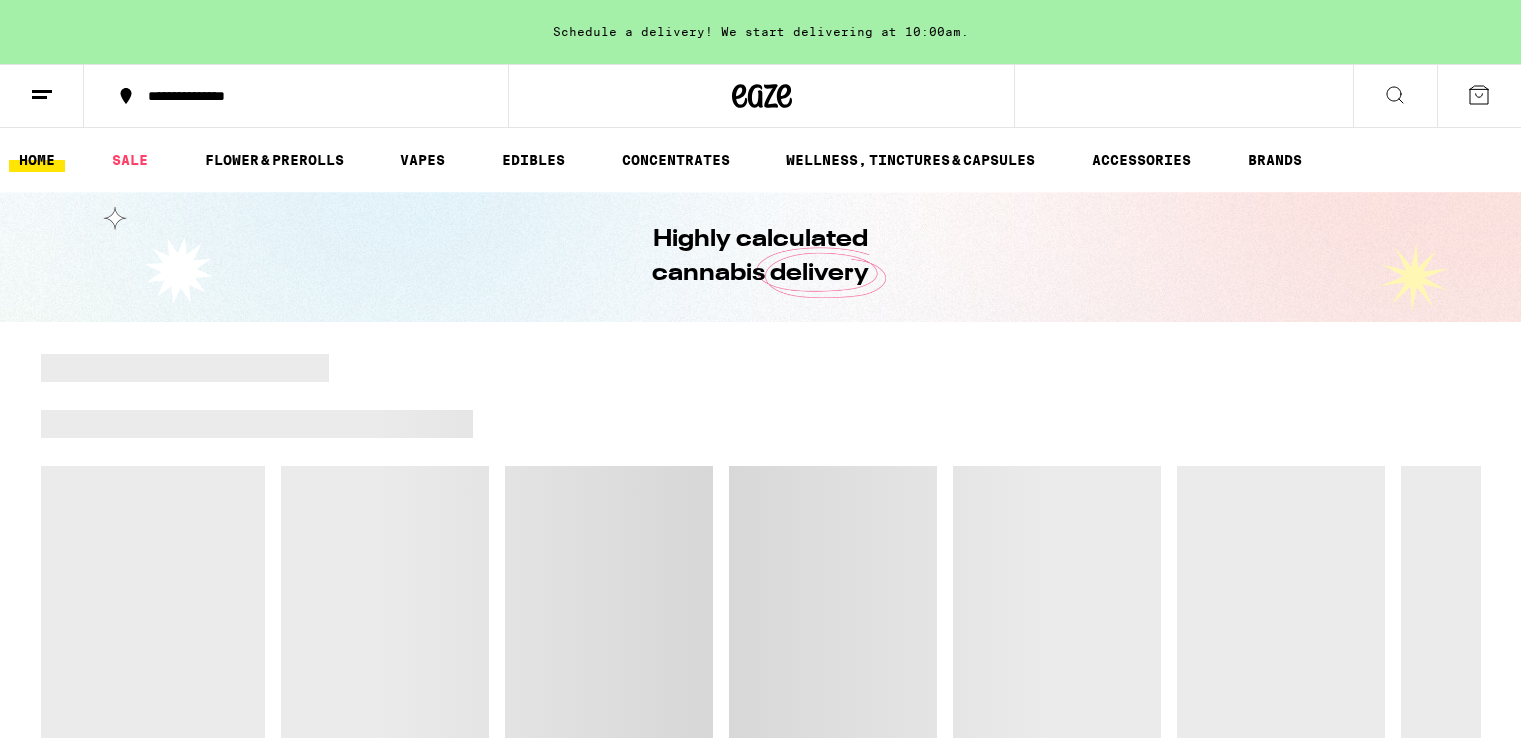 scroll, scrollTop: 0, scrollLeft: 0, axis: both 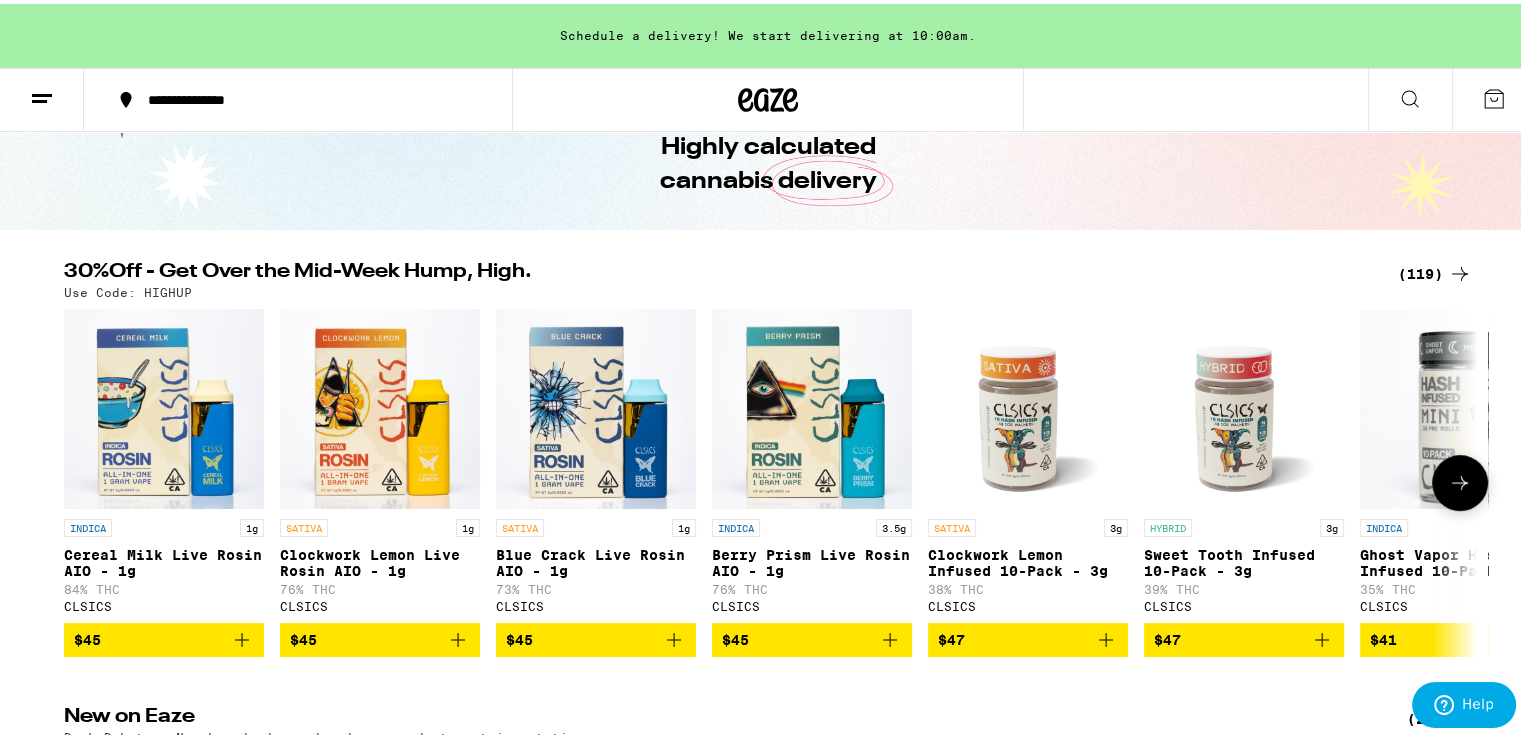 click at bounding box center [1460, 479] 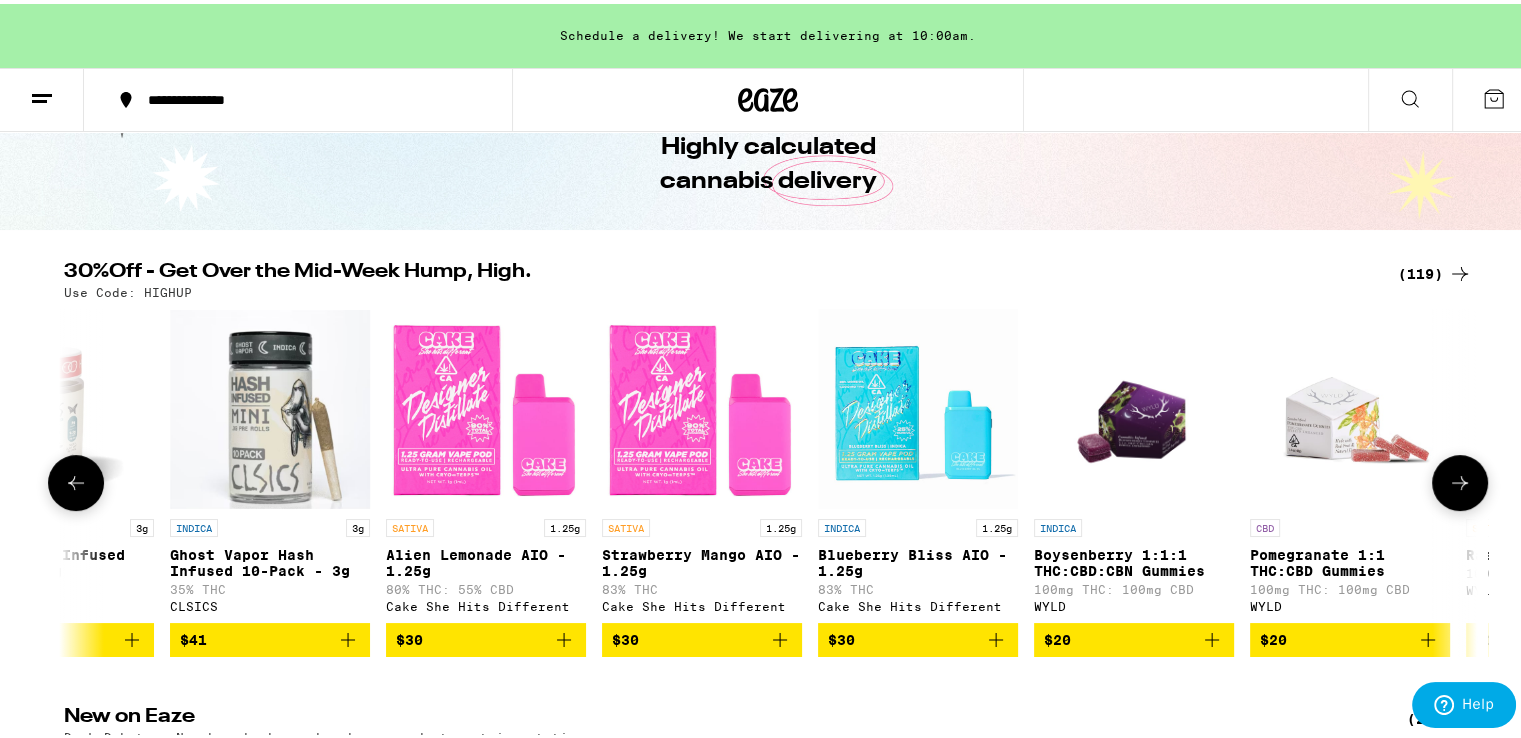 click at bounding box center [1460, 479] 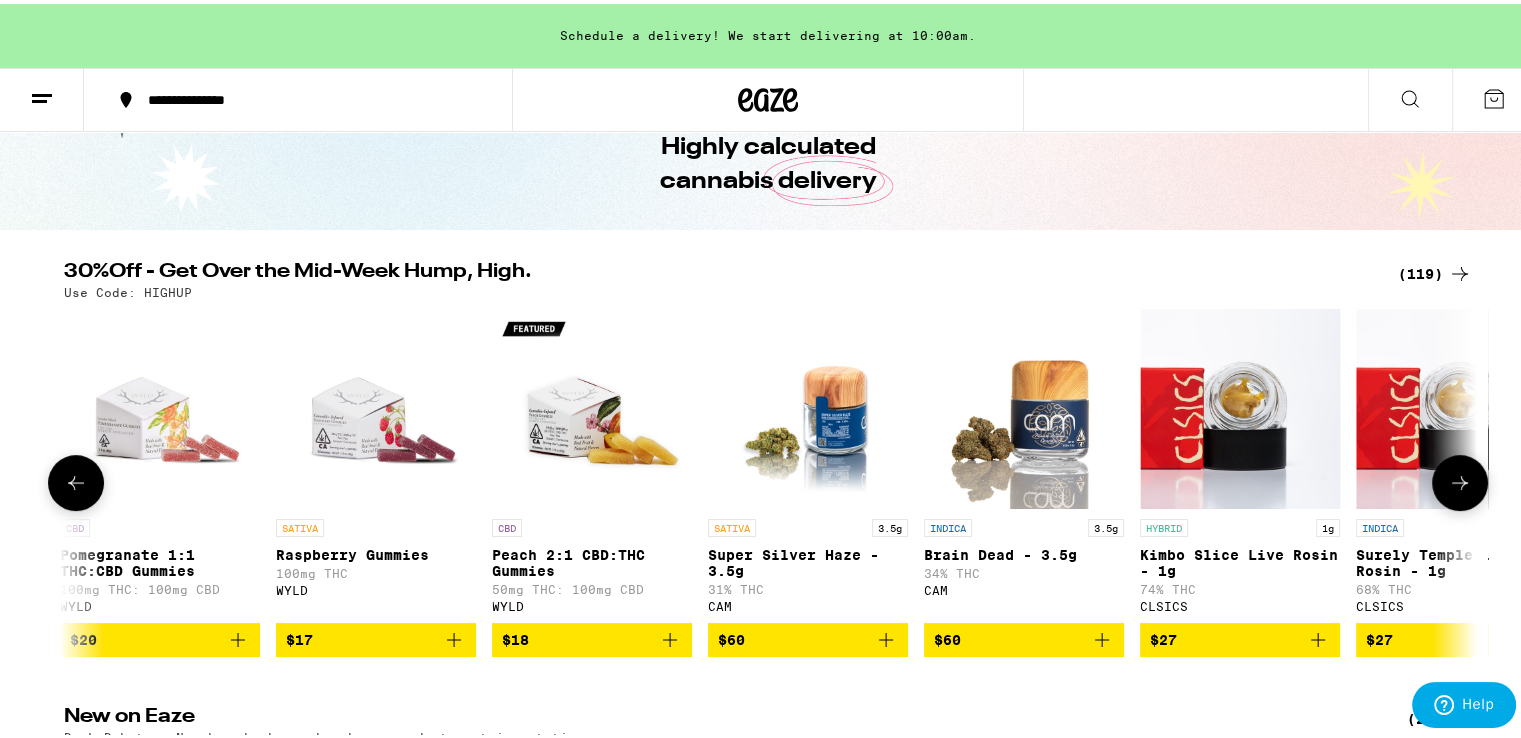click at bounding box center [1460, 479] 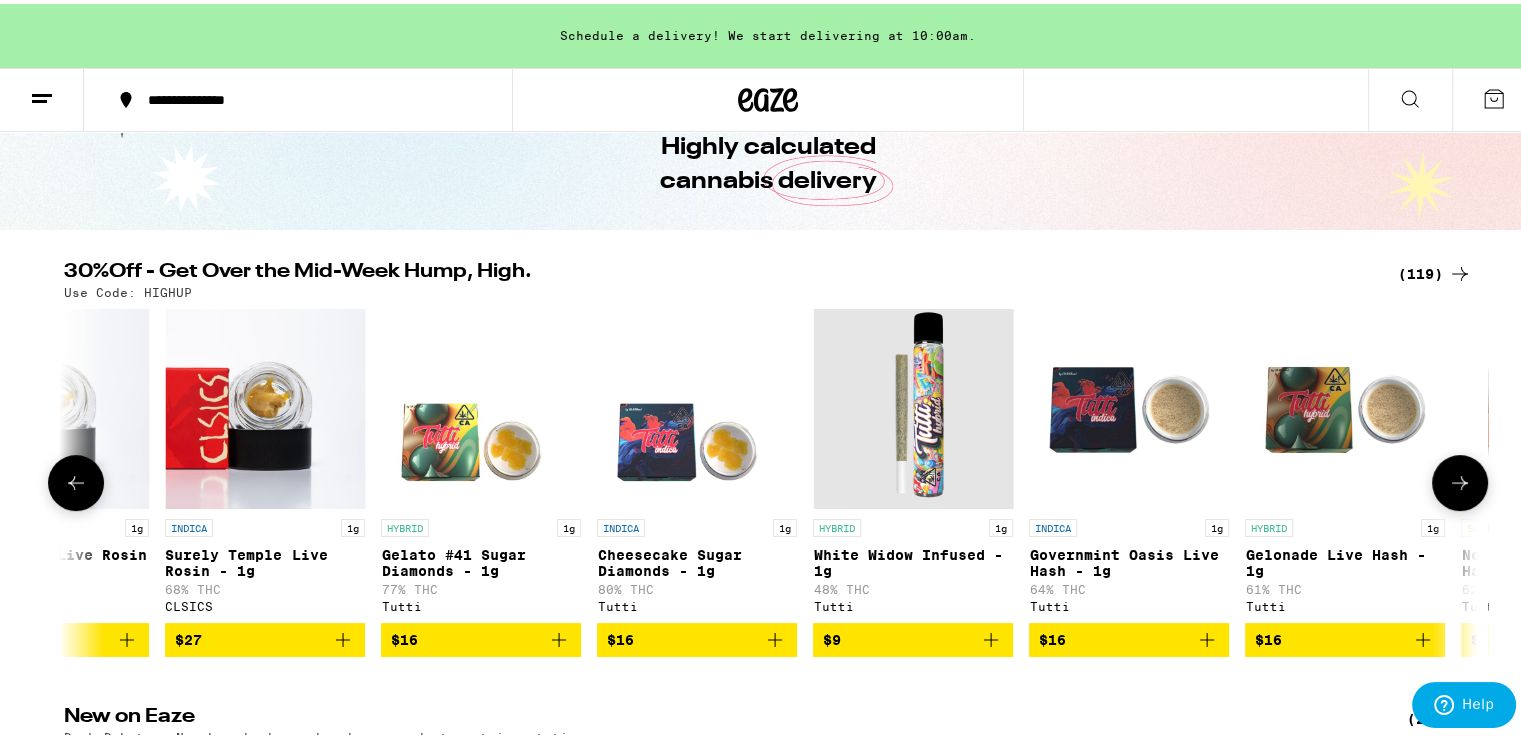 click at bounding box center (1460, 479) 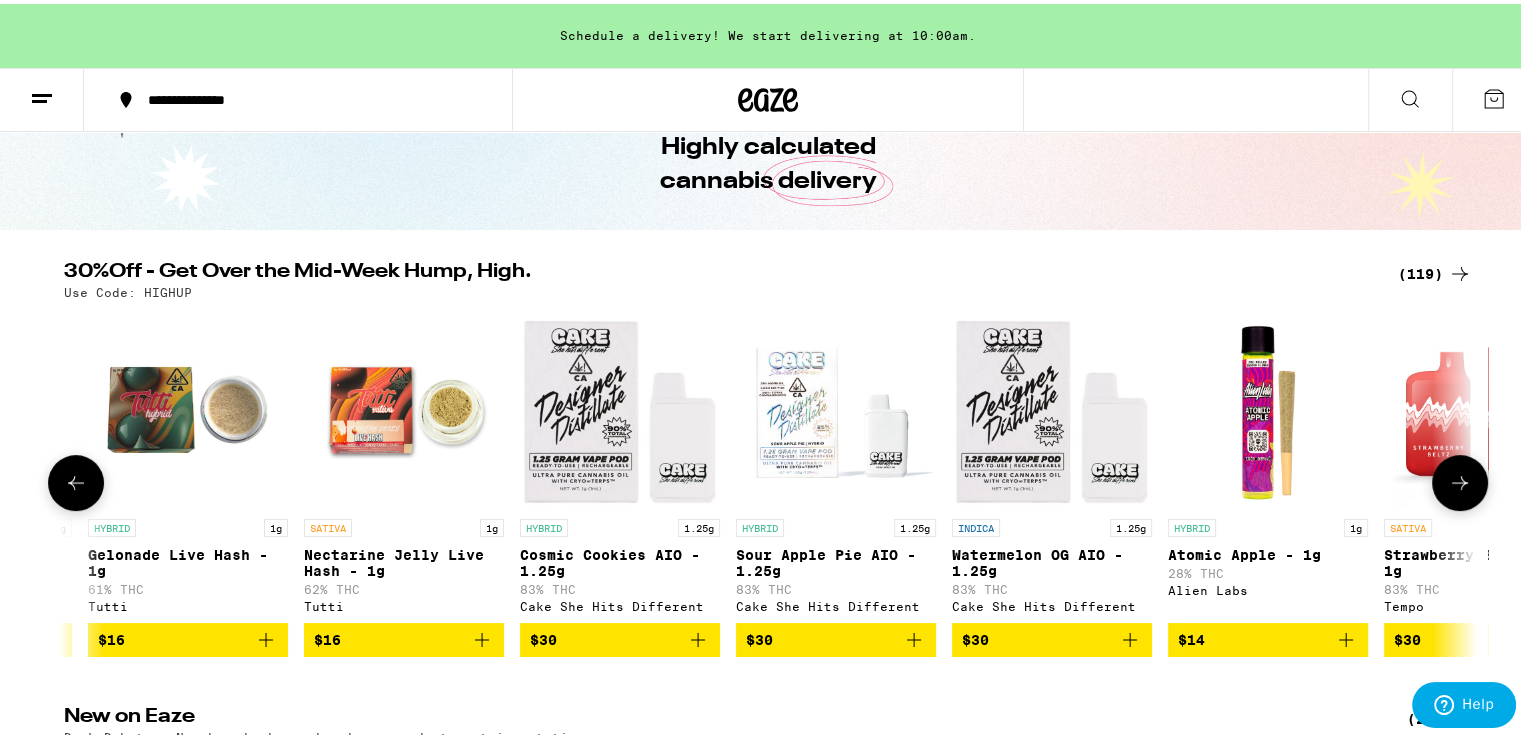 click at bounding box center (1460, 479) 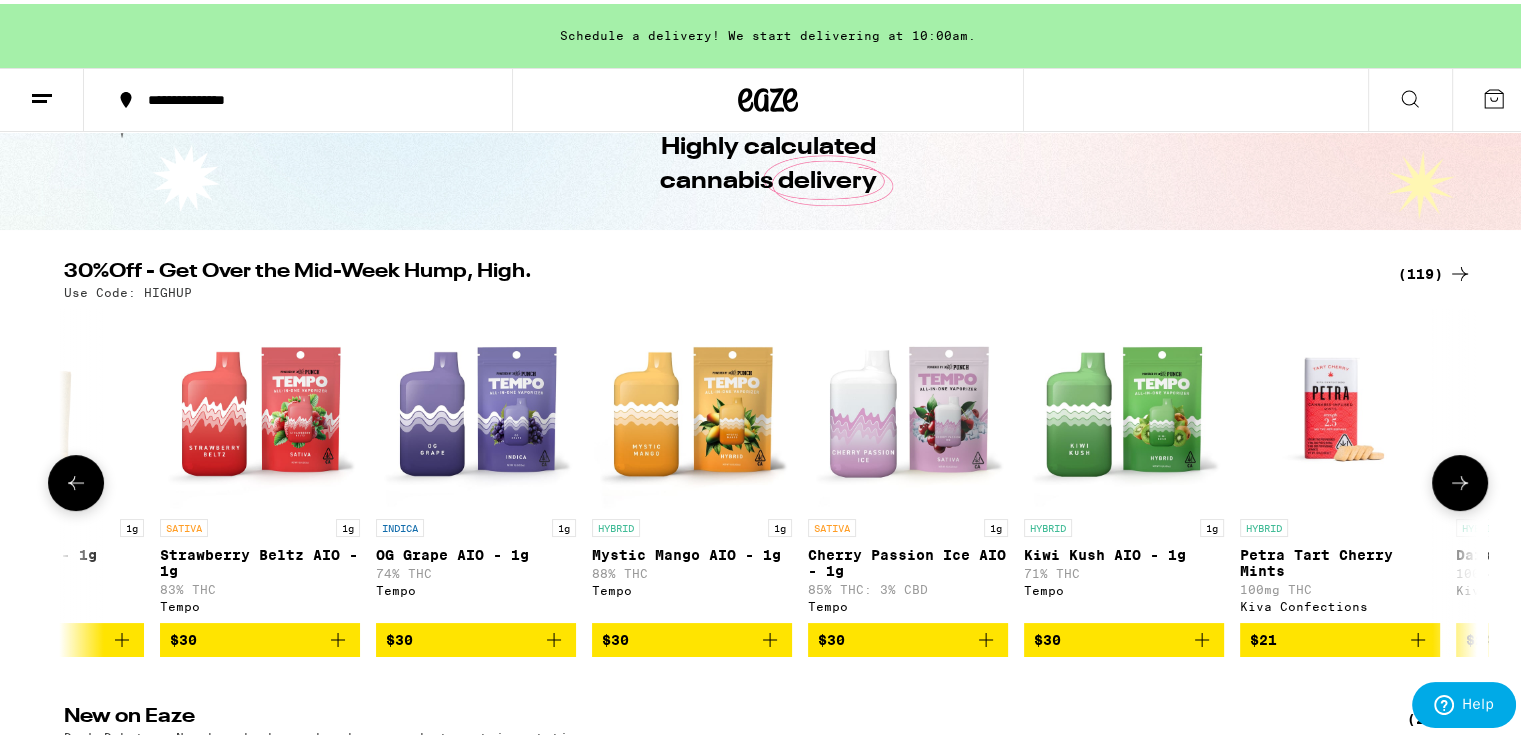 click at bounding box center [1460, 479] 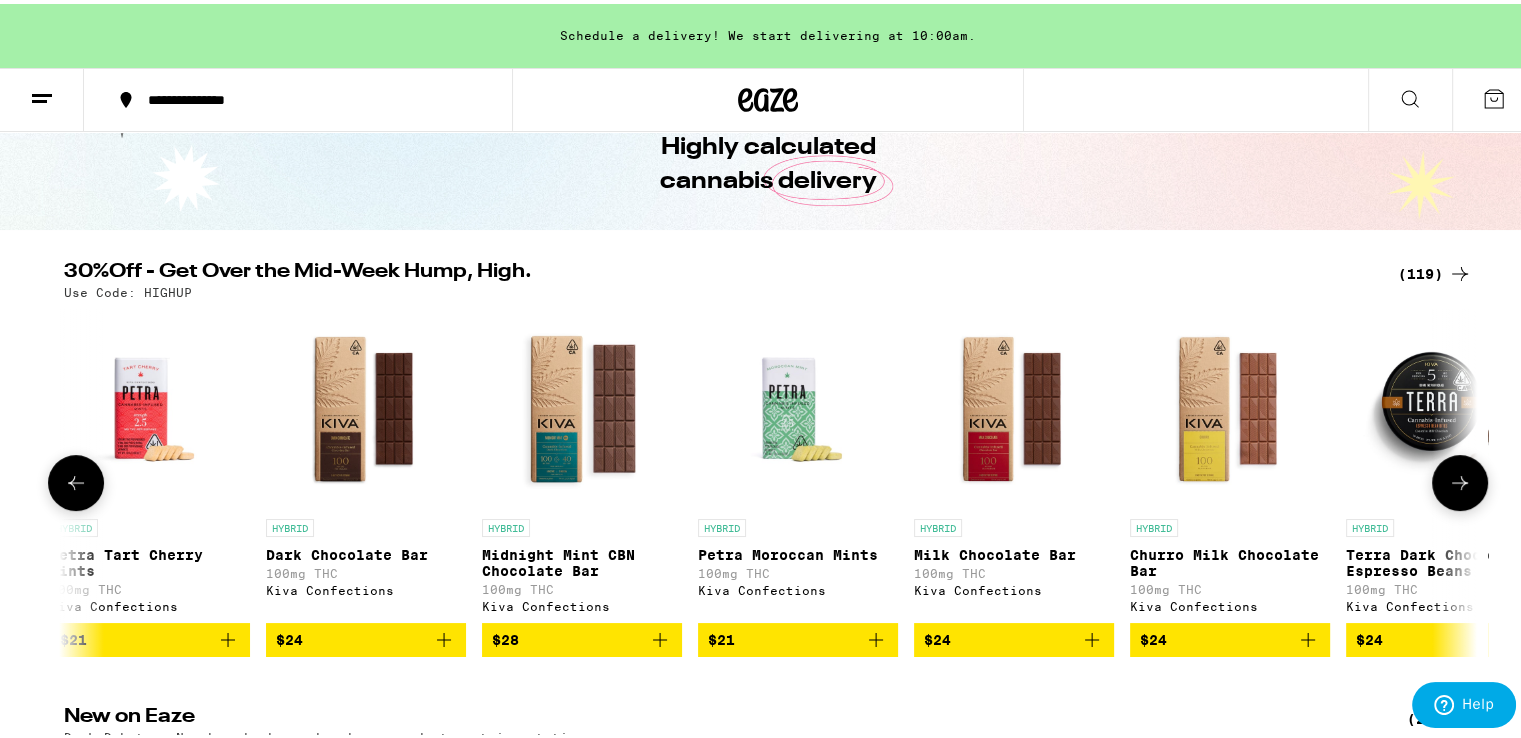 click at bounding box center [1460, 479] 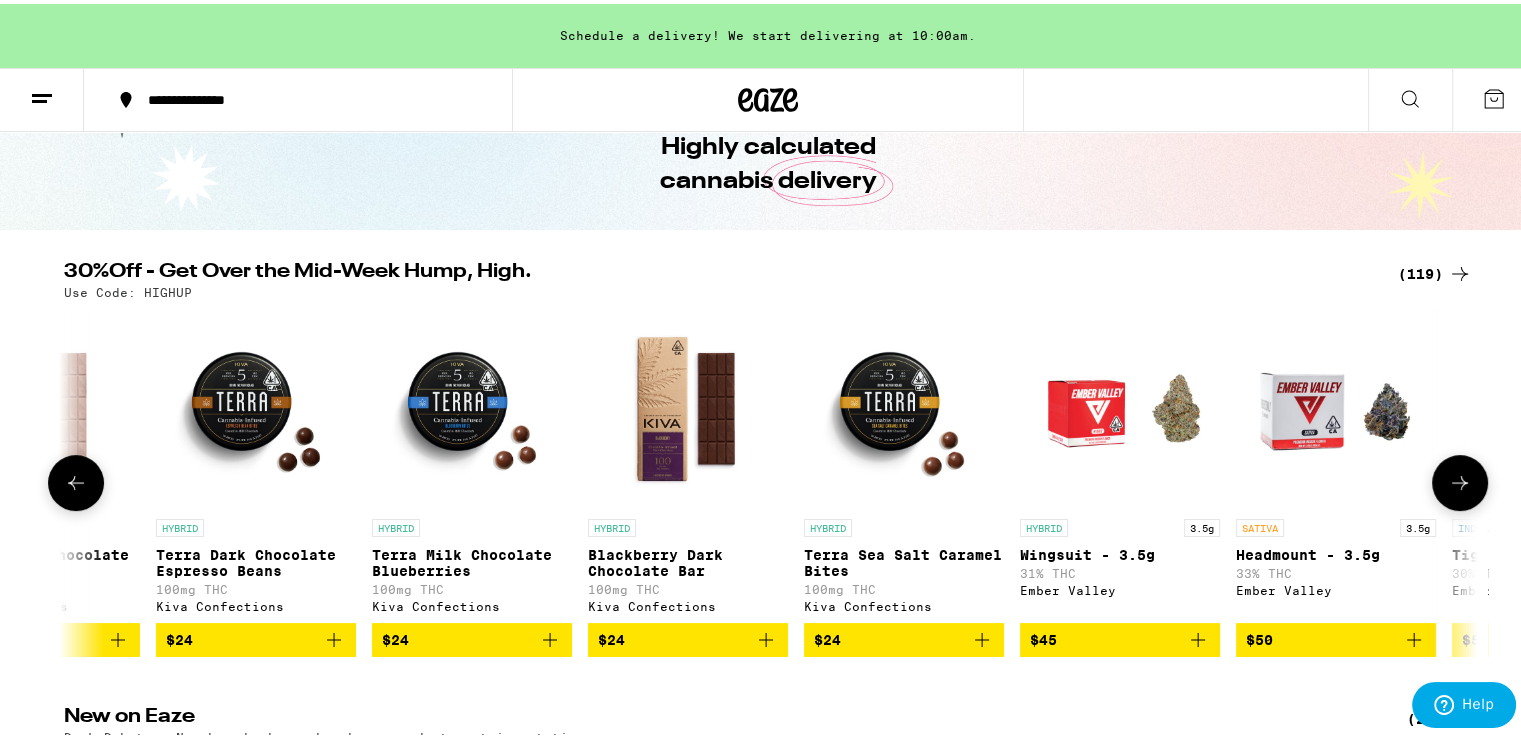 click at bounding box center [1460, 479] 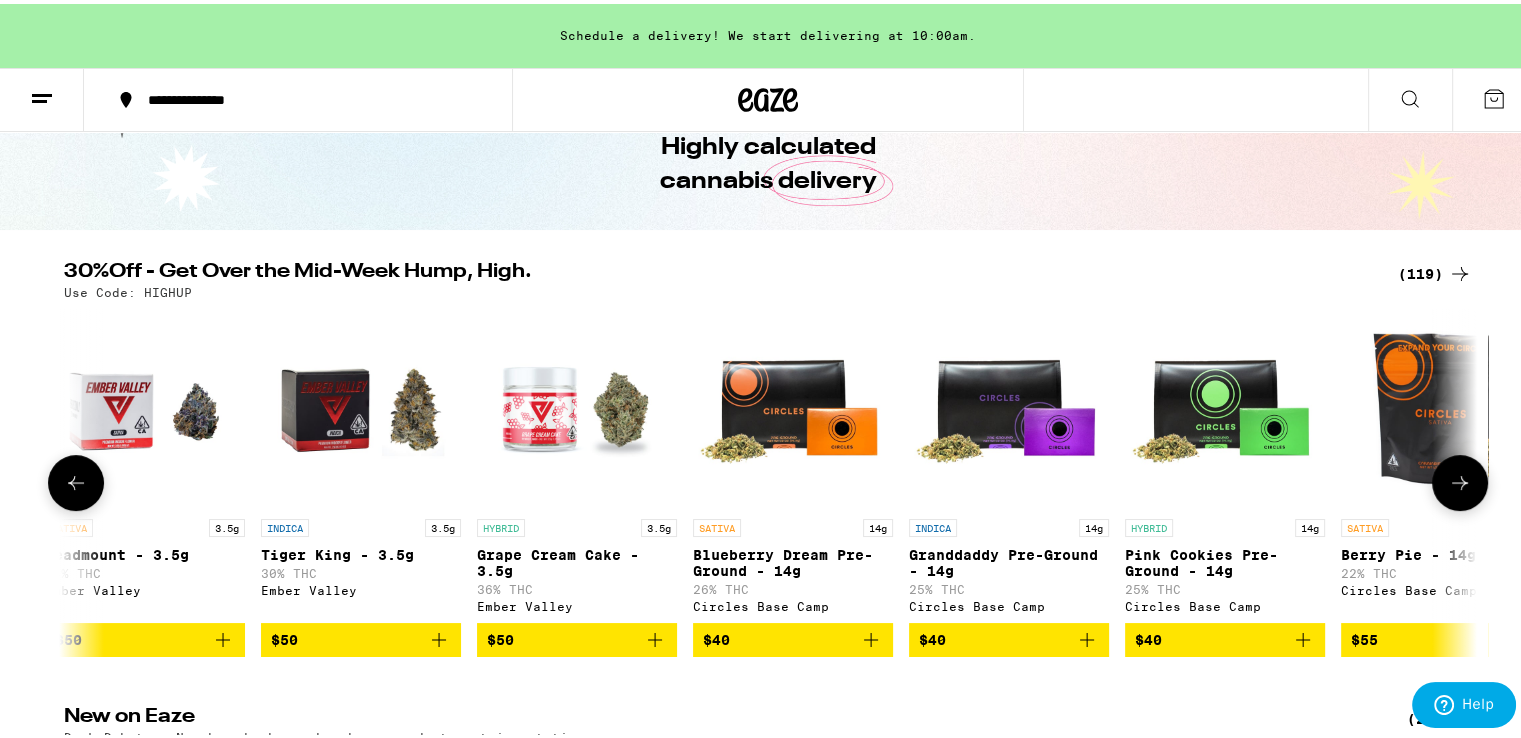 click at bounding box center (1460, 479) 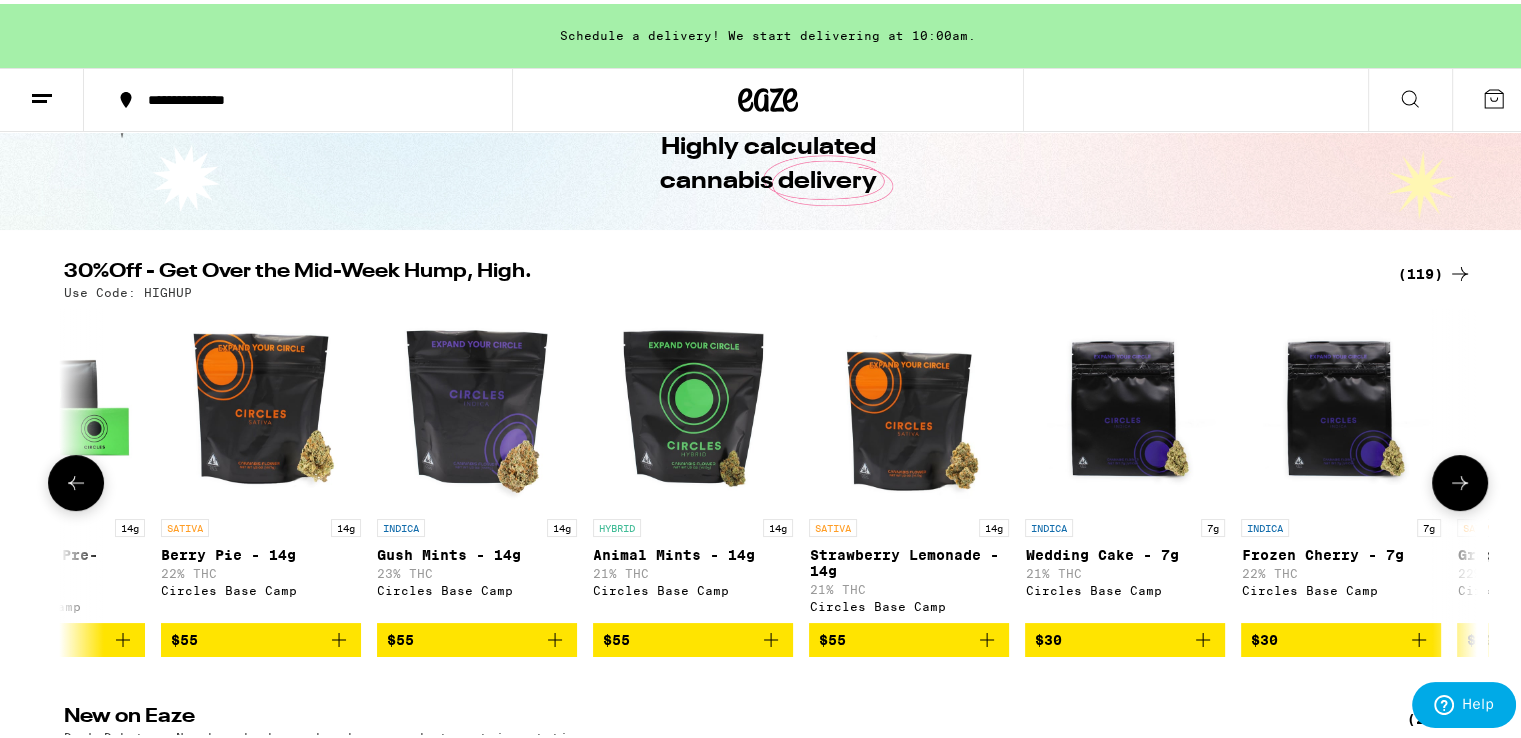 click at bounding box center [1460, 479] 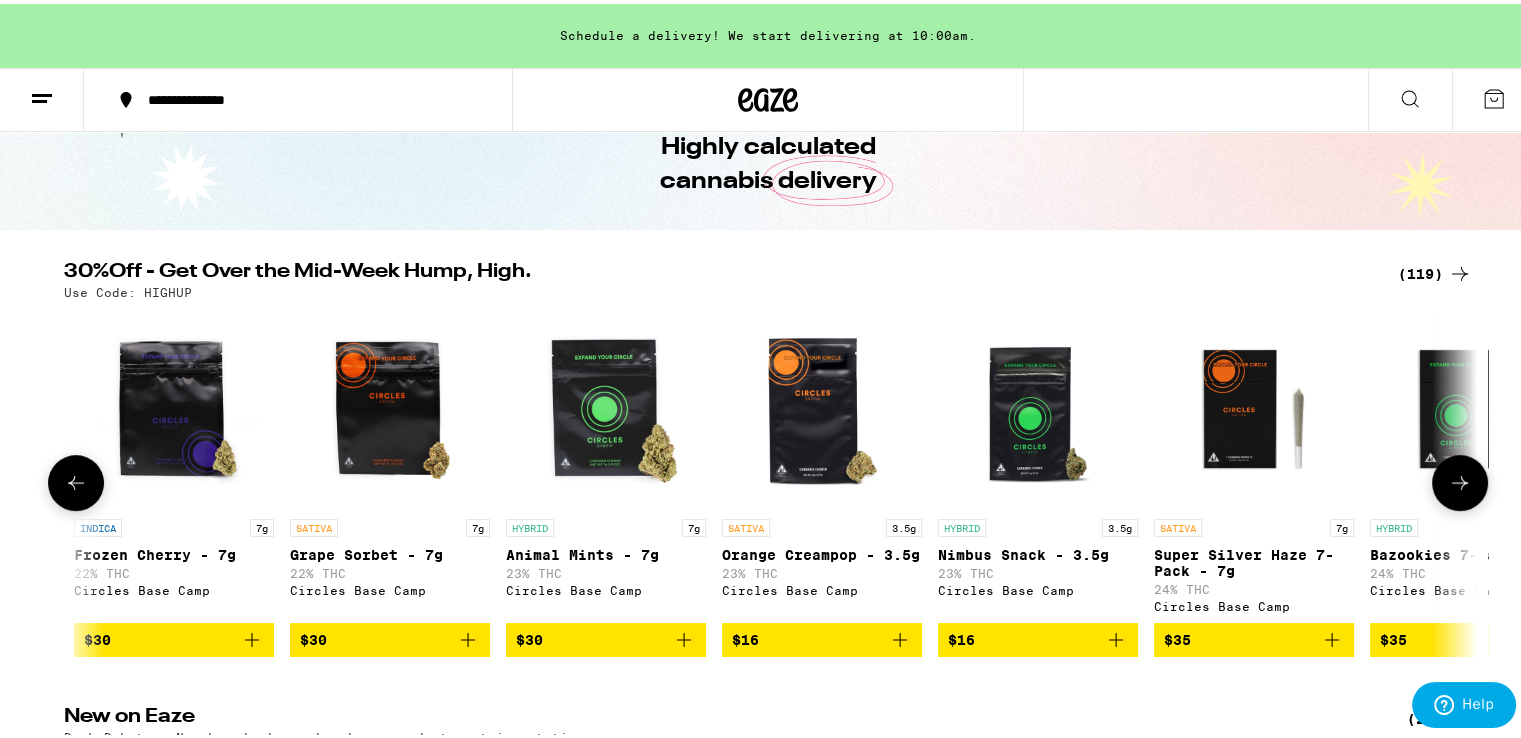 click at bounding box center [1460, 479] 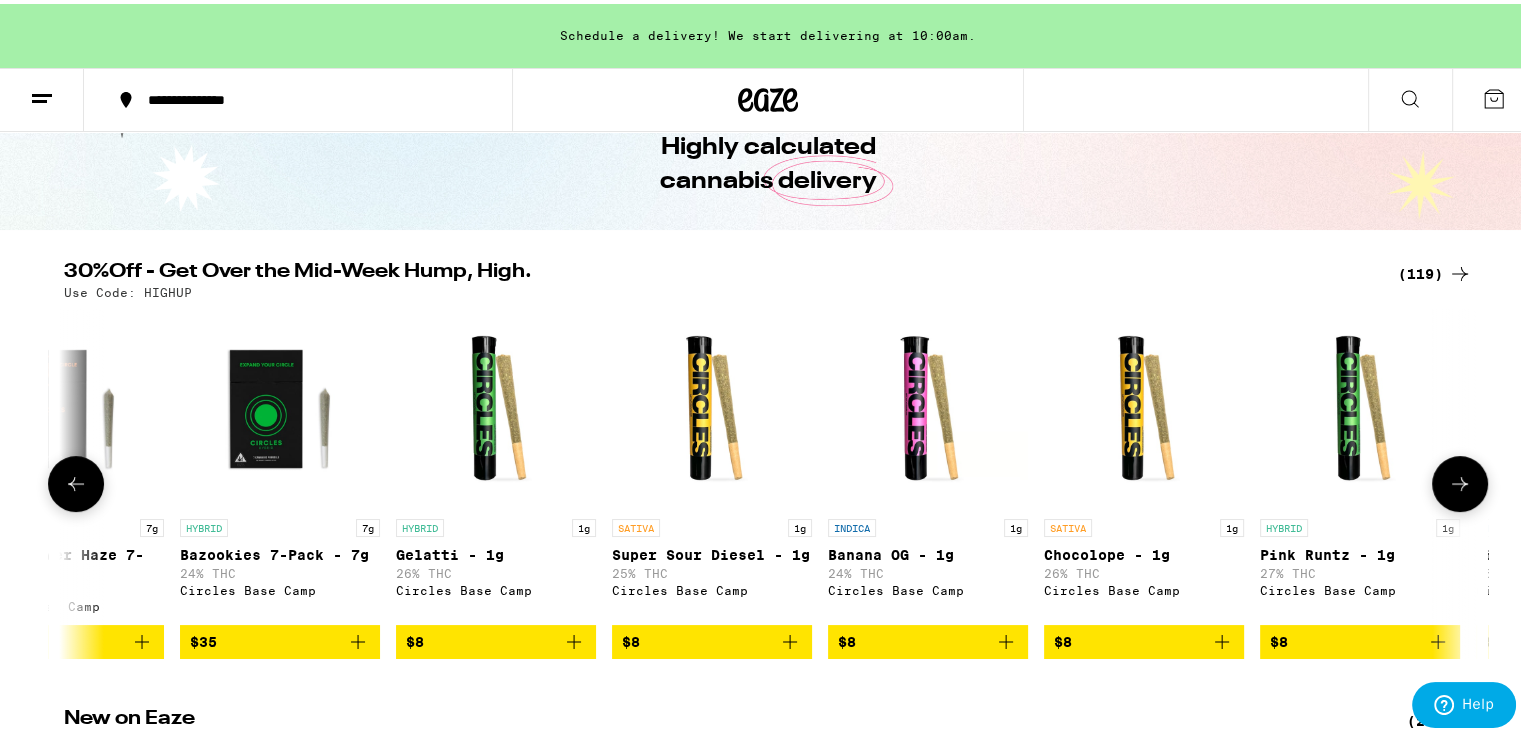 click at bounding box center (1460, 480) 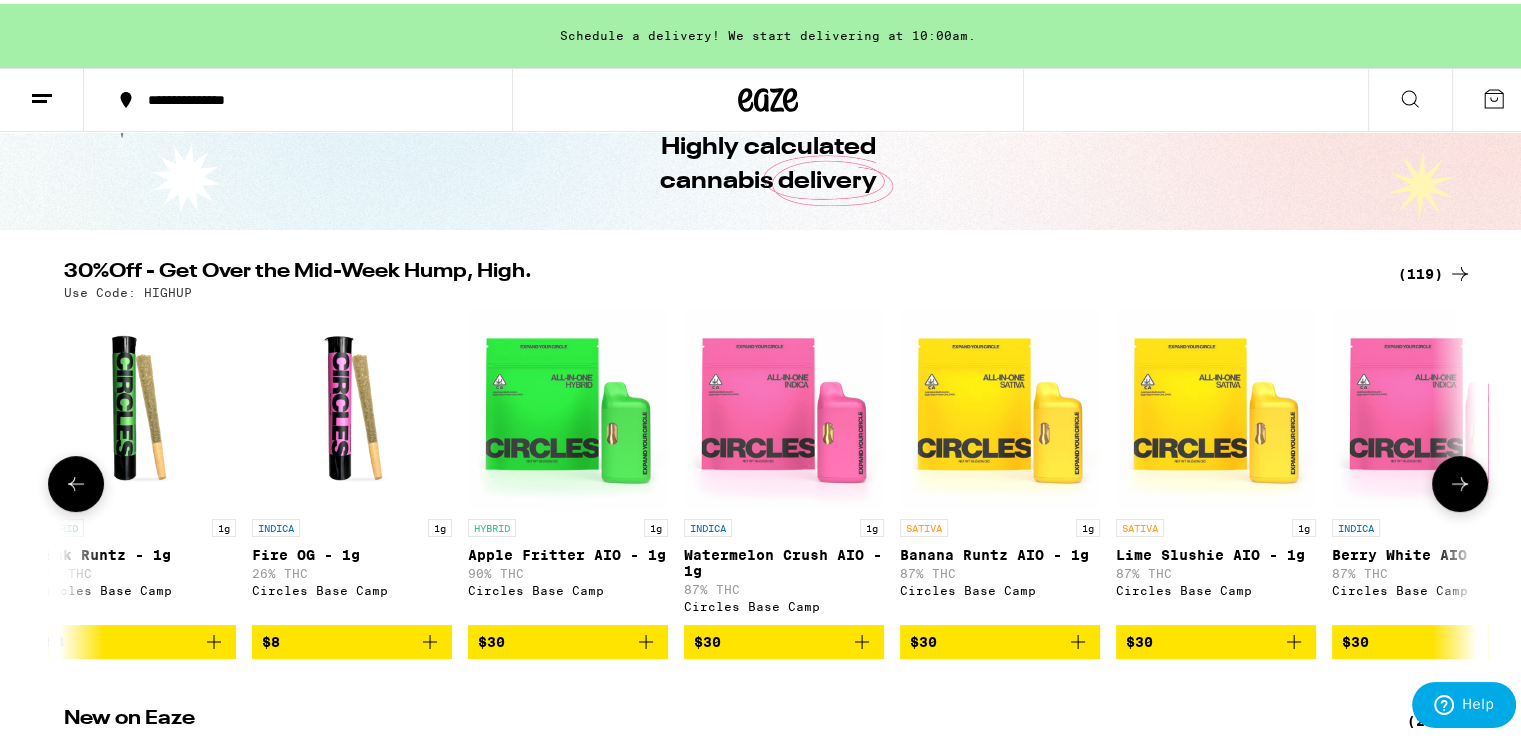 click at bounding box center (1460, 480) 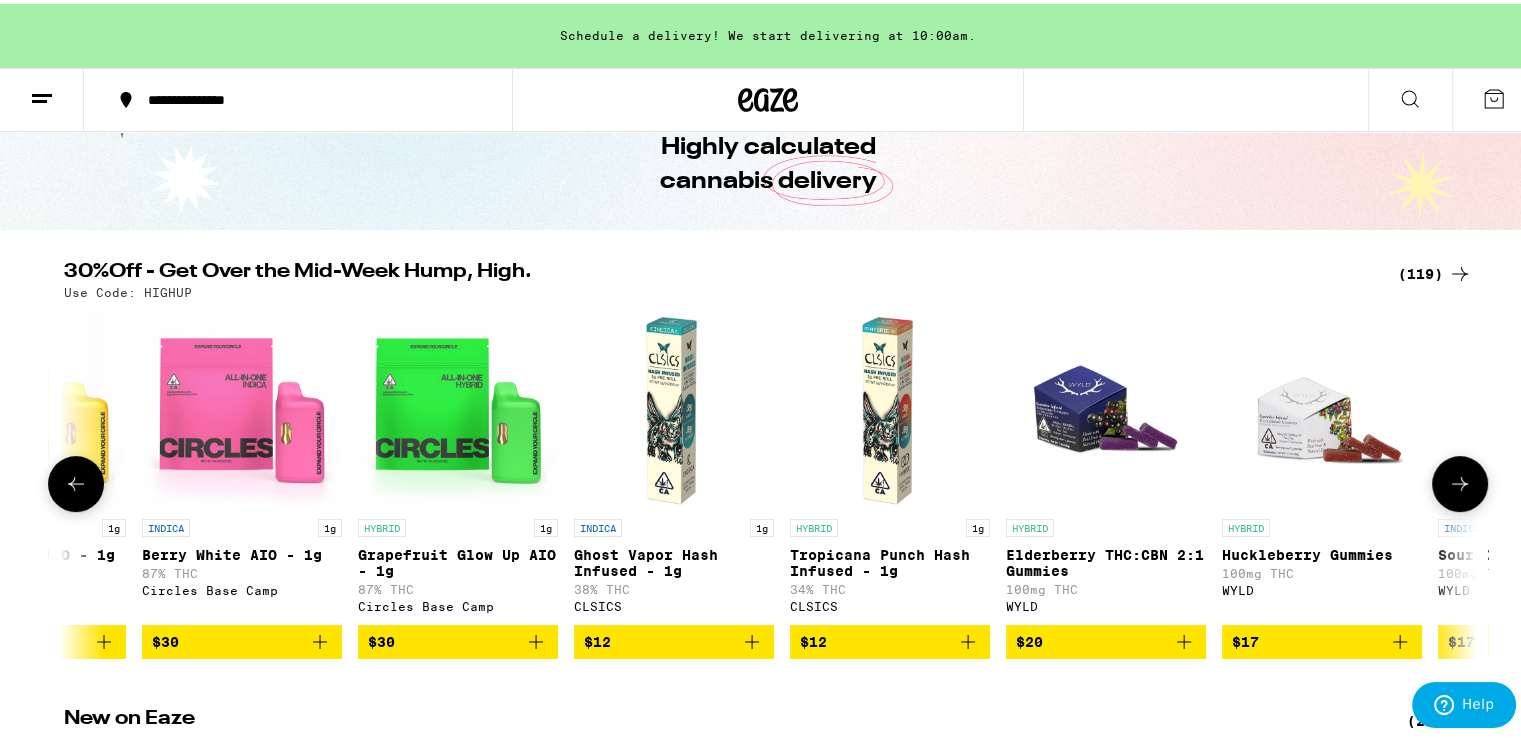 click at bounding box center (1460, 480) 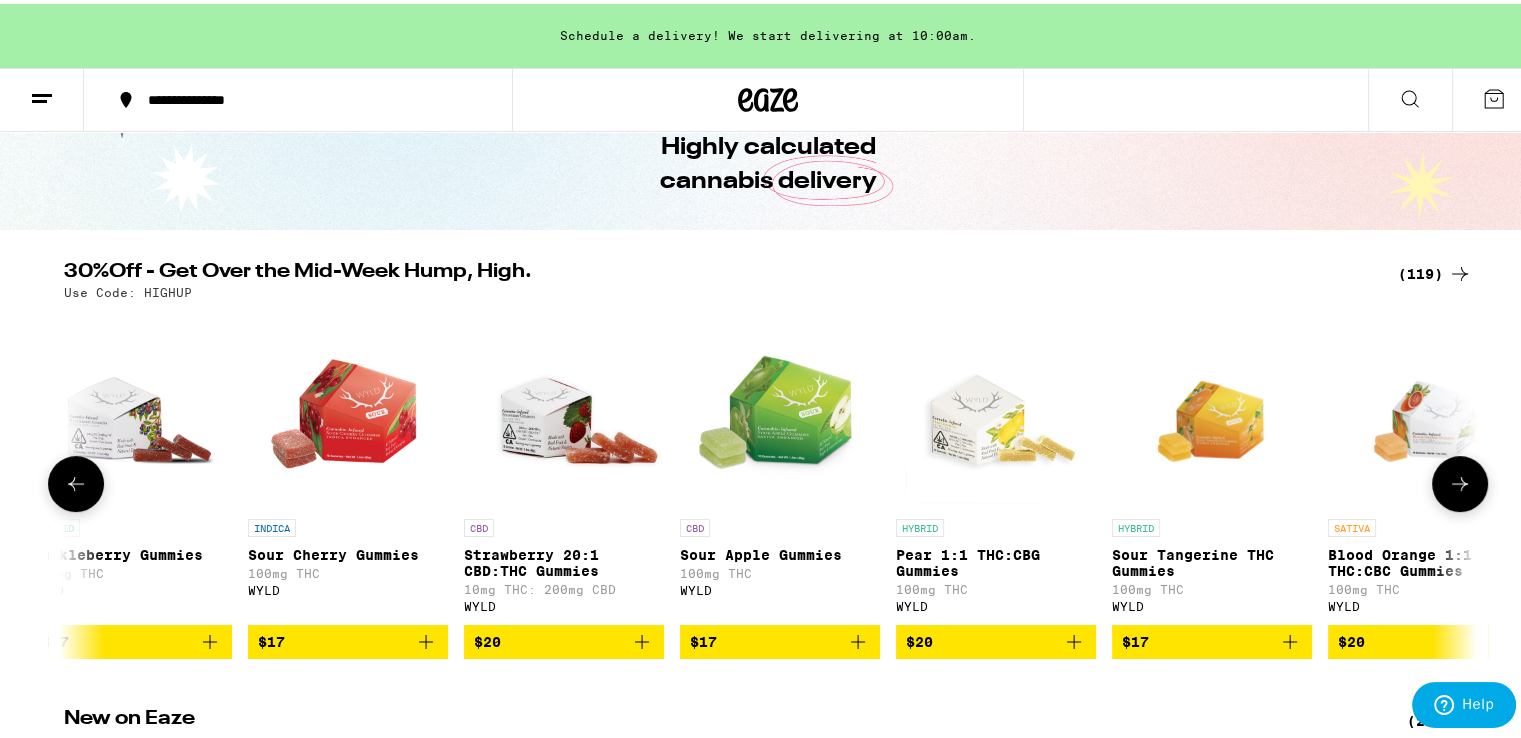 click at bounding box center [1460, 480] 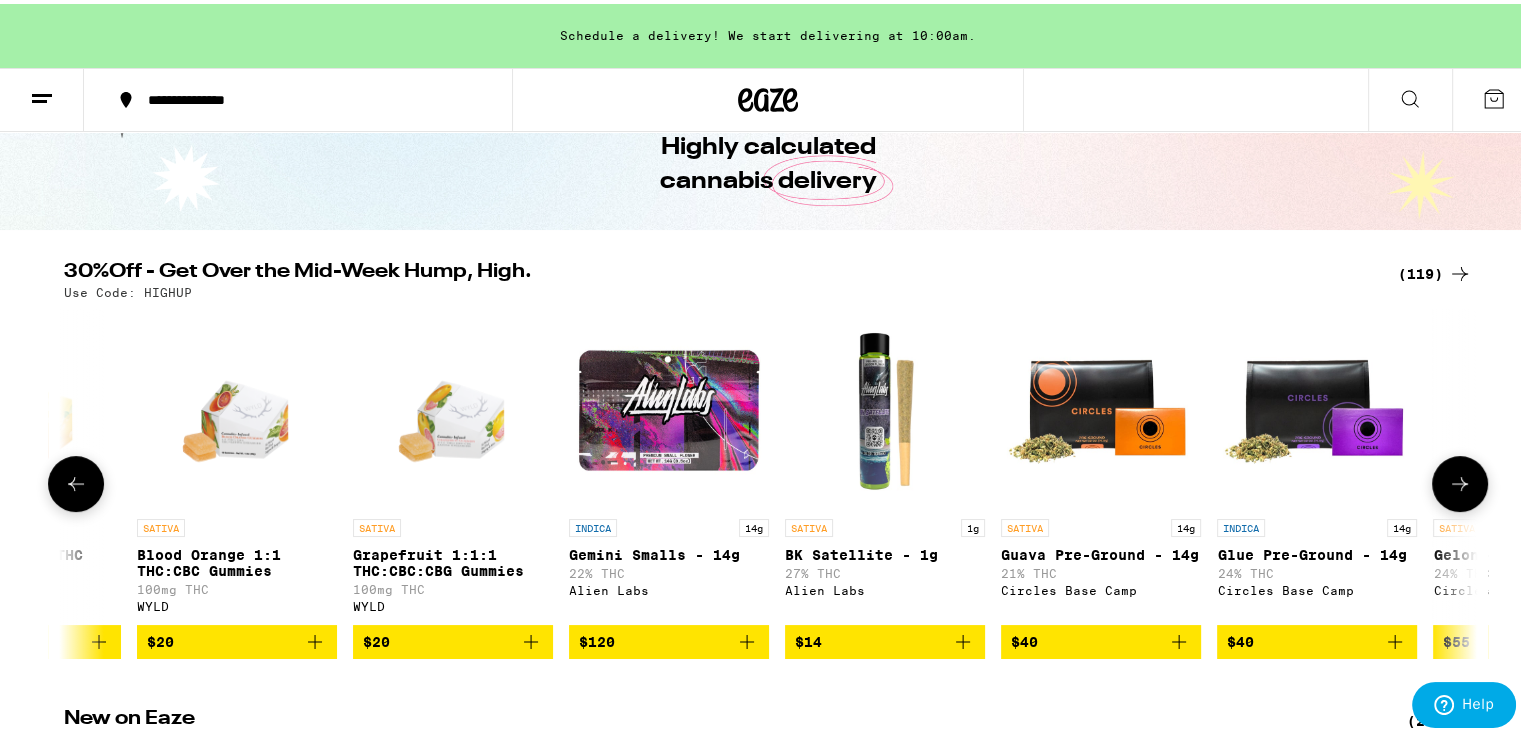 click at bounding box center [1460, 480] 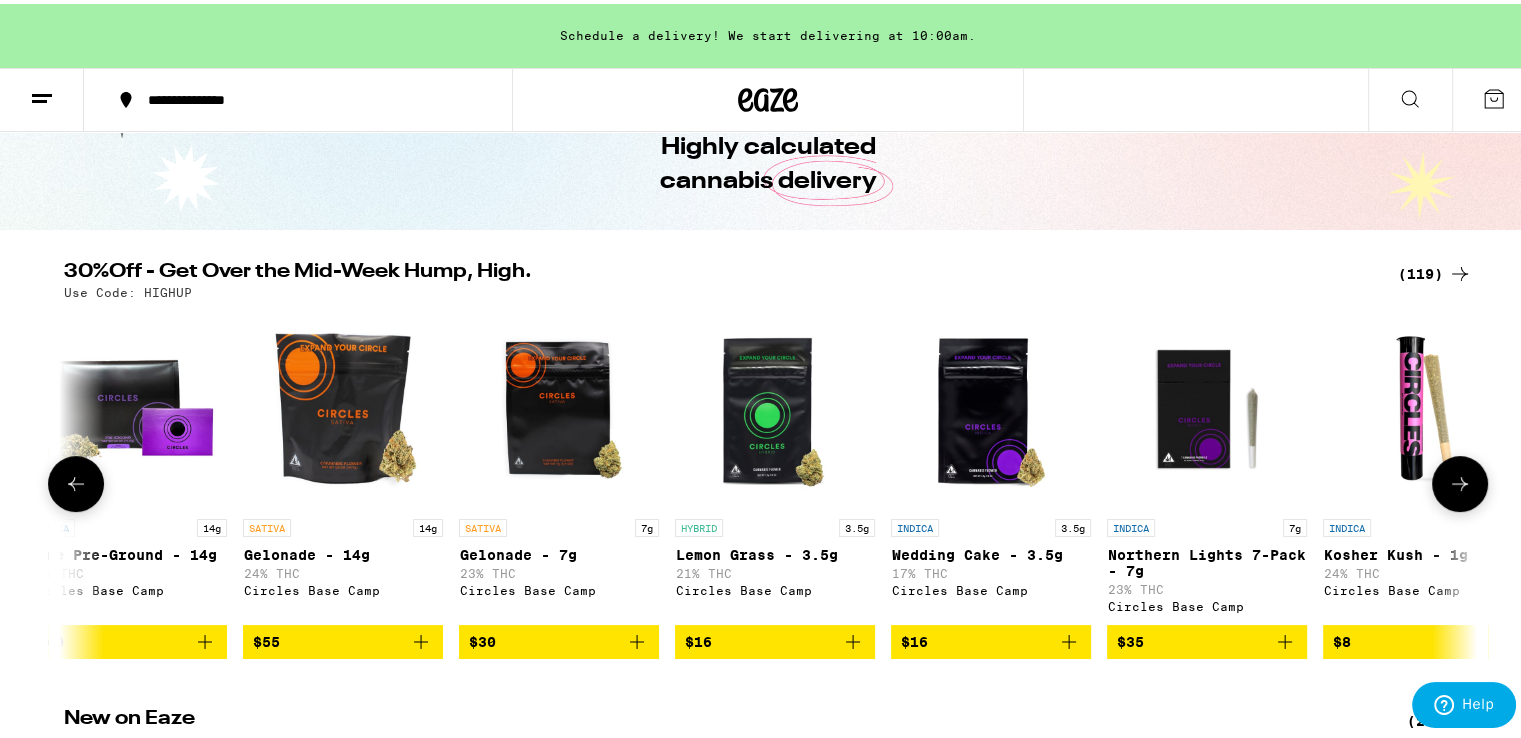click at bounding box center [1460, 480] 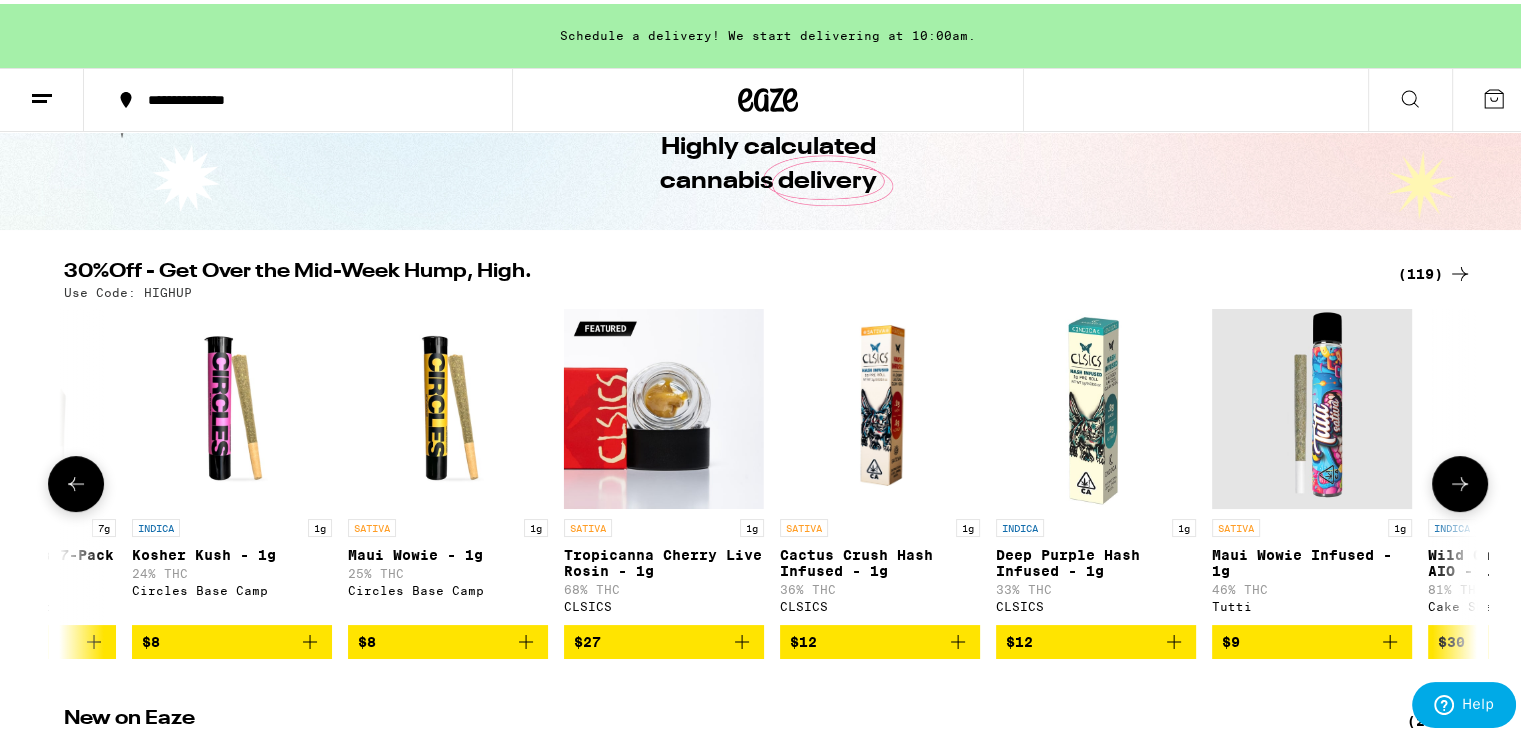 click at bounding box center [1460, 480] 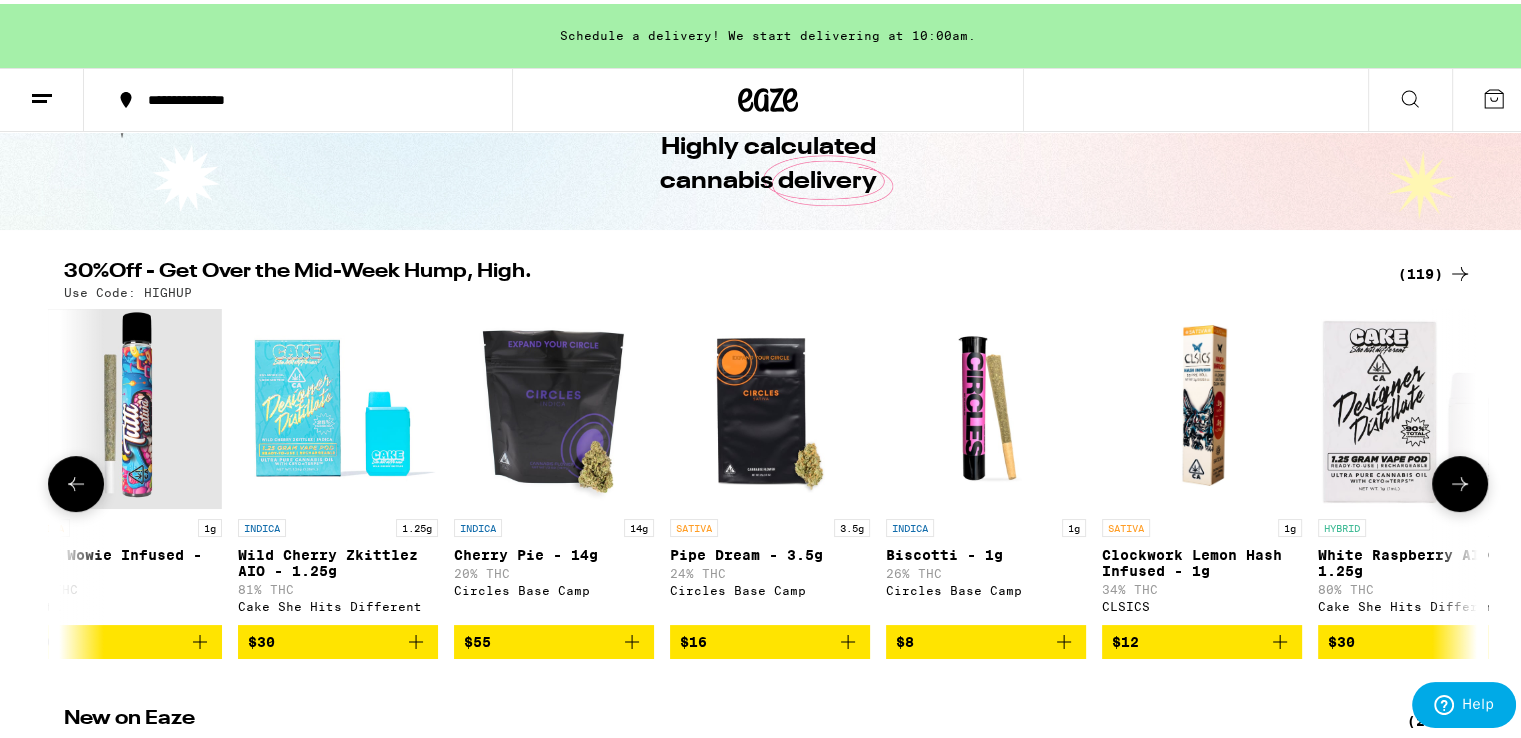 click at bounding box center (1460, 480) 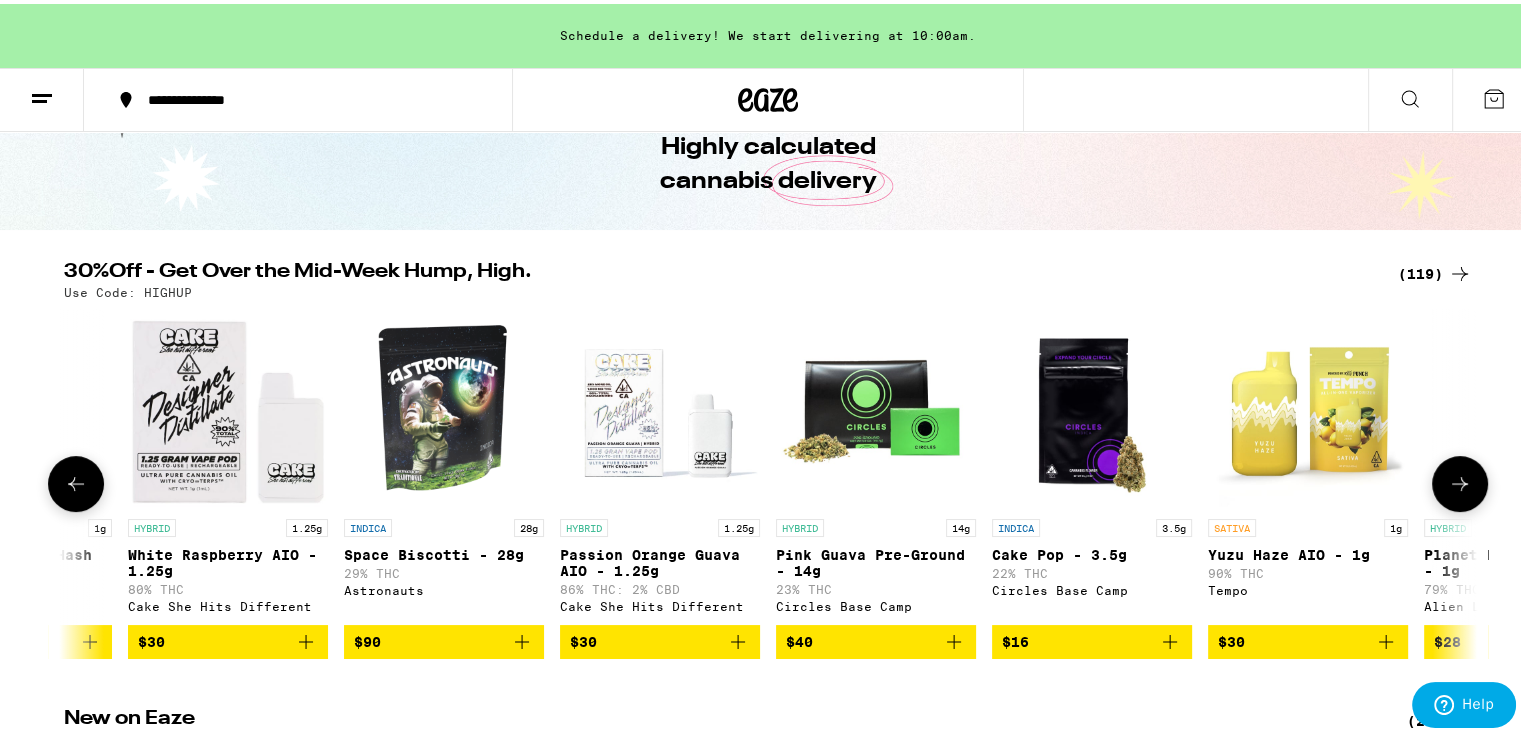 click at bounding box center [1460, 480] 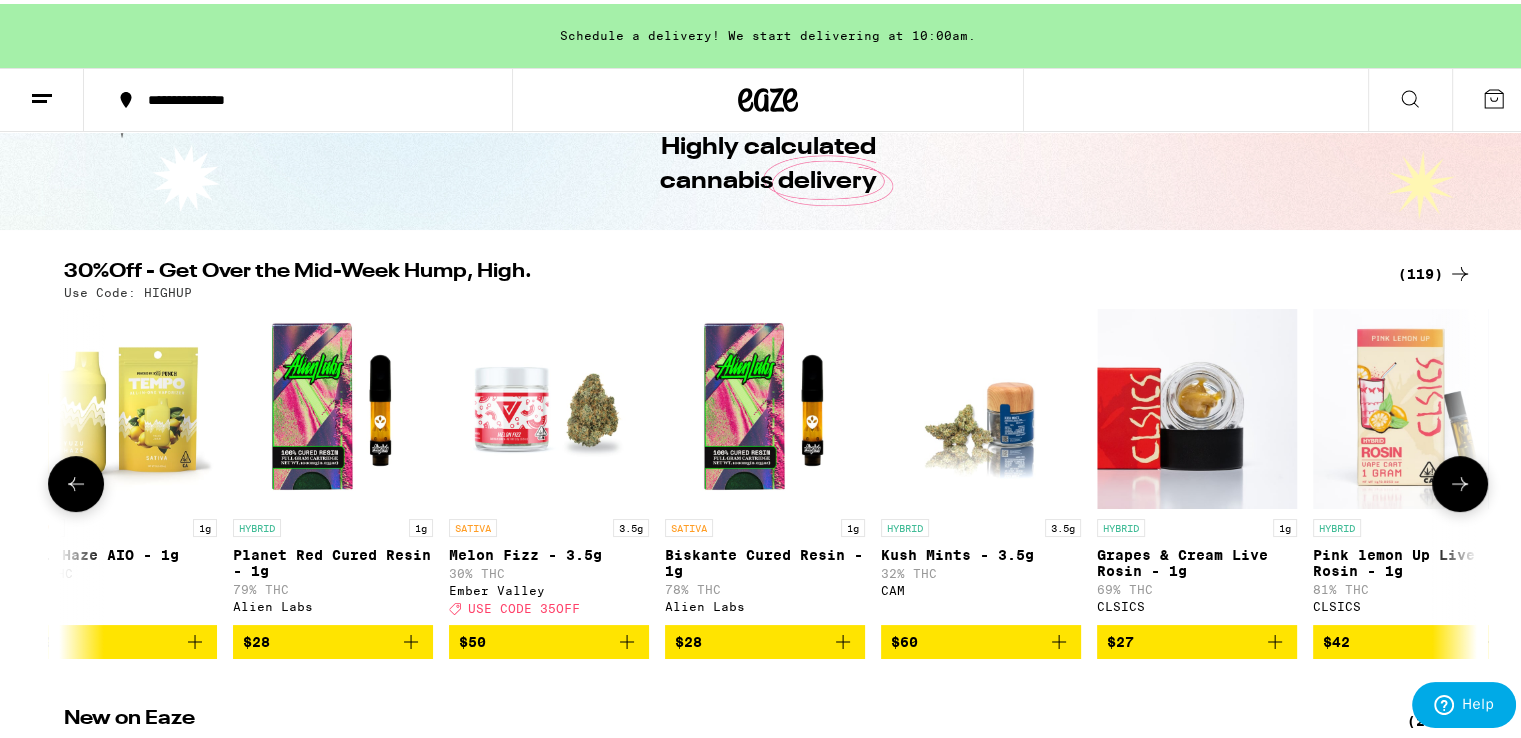 click at bounding box center (1460, 480) 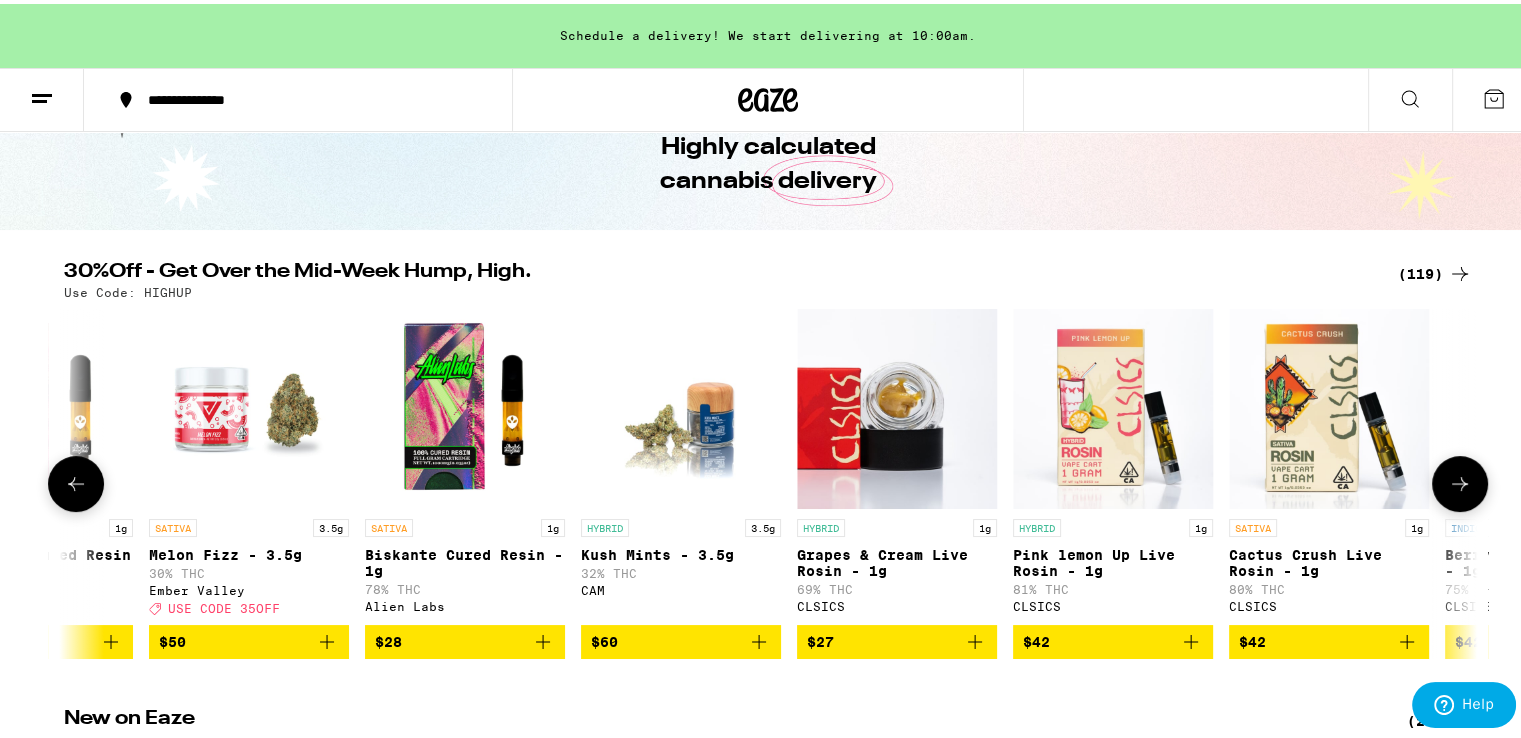 scroll, scrollTop: 0, scrollLeft: 24296, axis: horizontal 